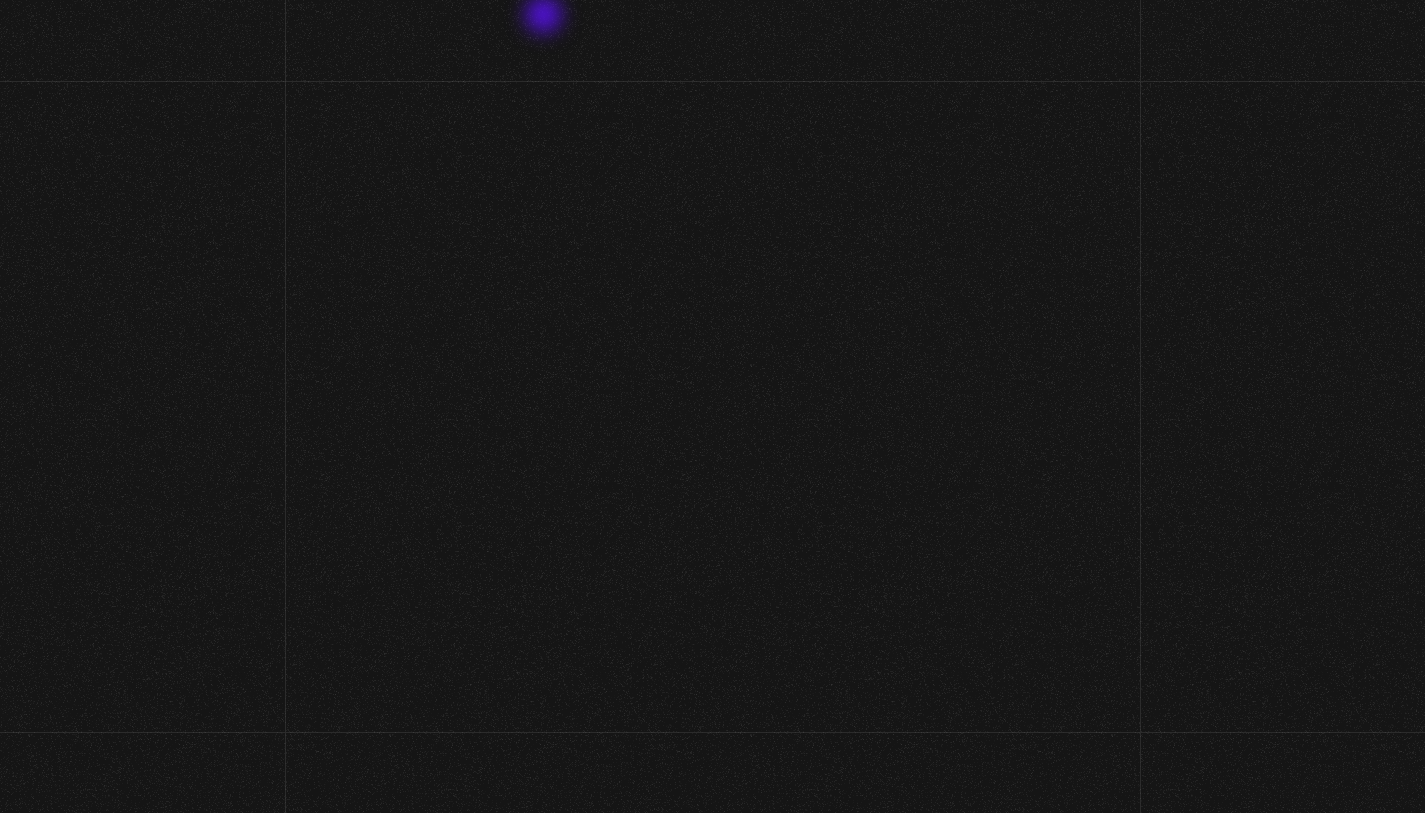 scroll, scrollTop: 0, scrollLeft: 0, axis: both 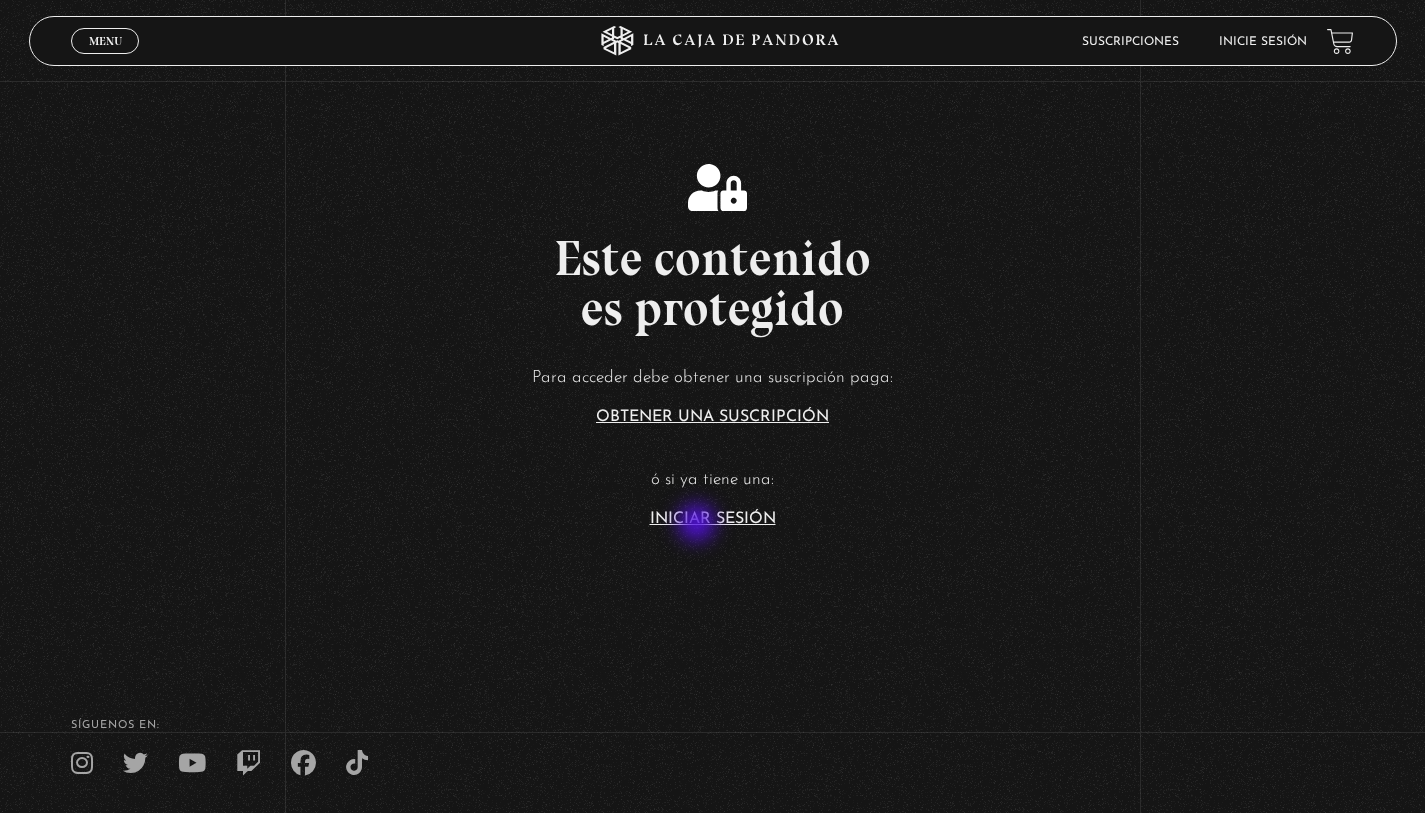 click on "Iniciar Sesión" at bounding box center [713, 519] 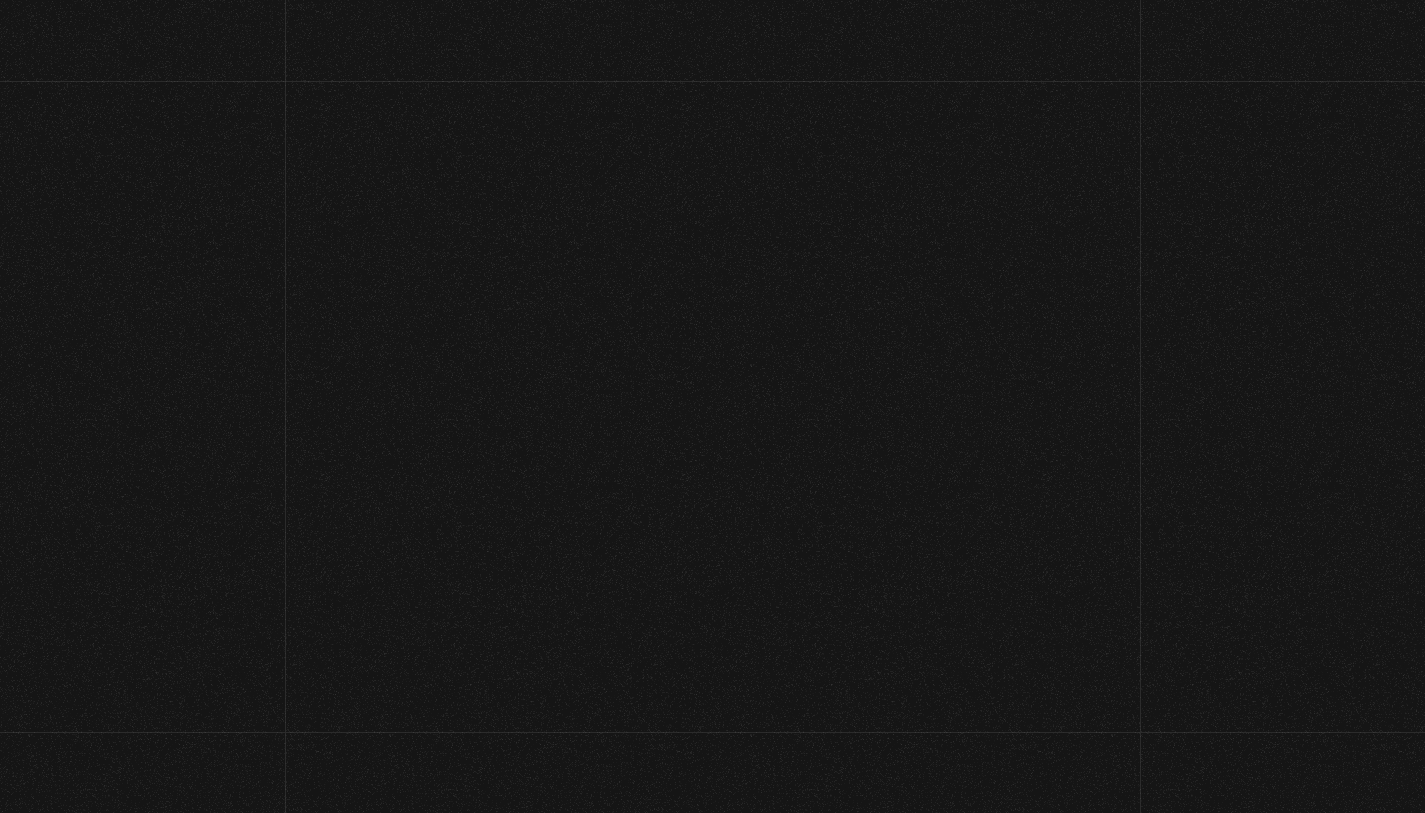 scroll, scrollTop: 0, scrollLeft: 0, axis: both 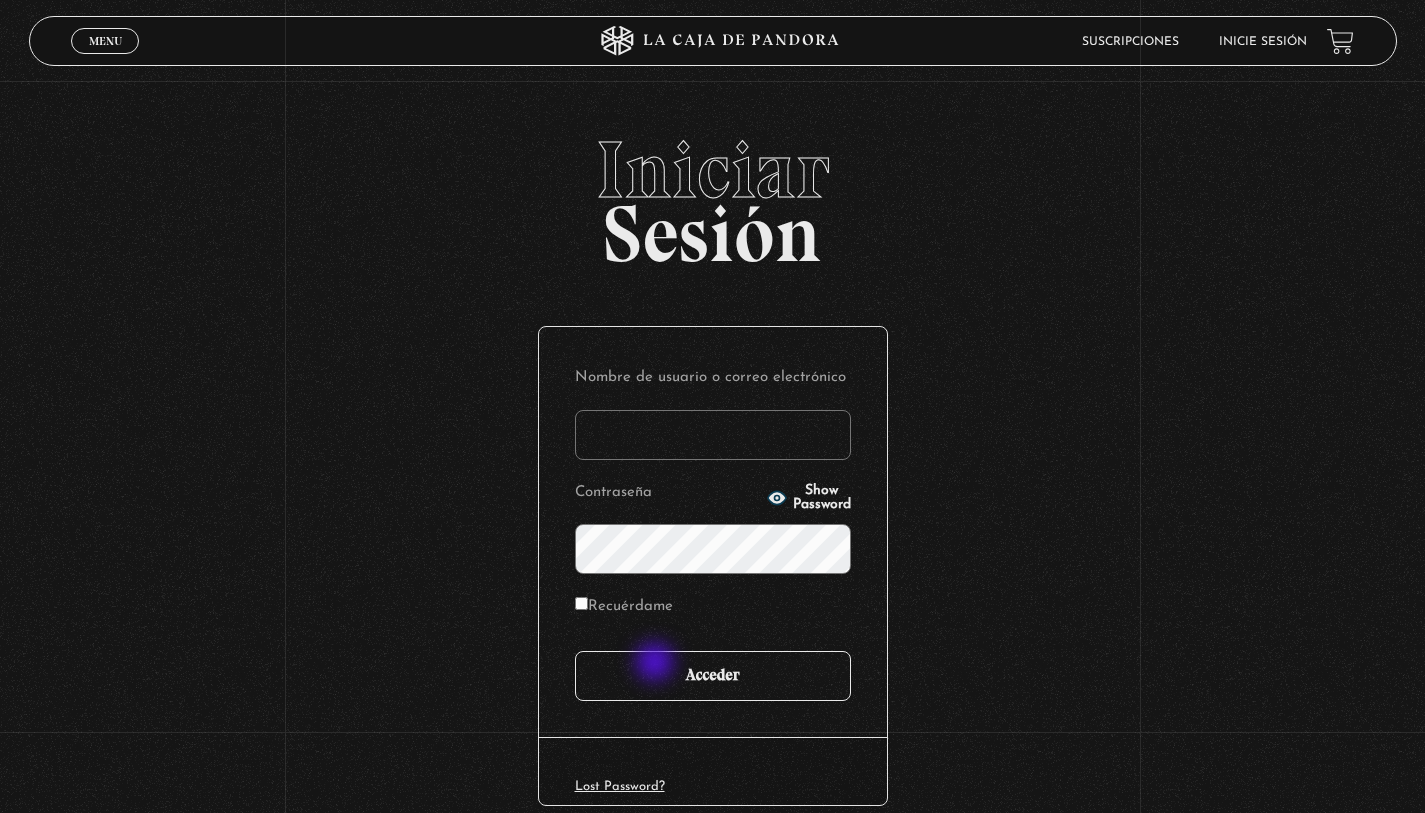 type on "r.rosibel@example.com" 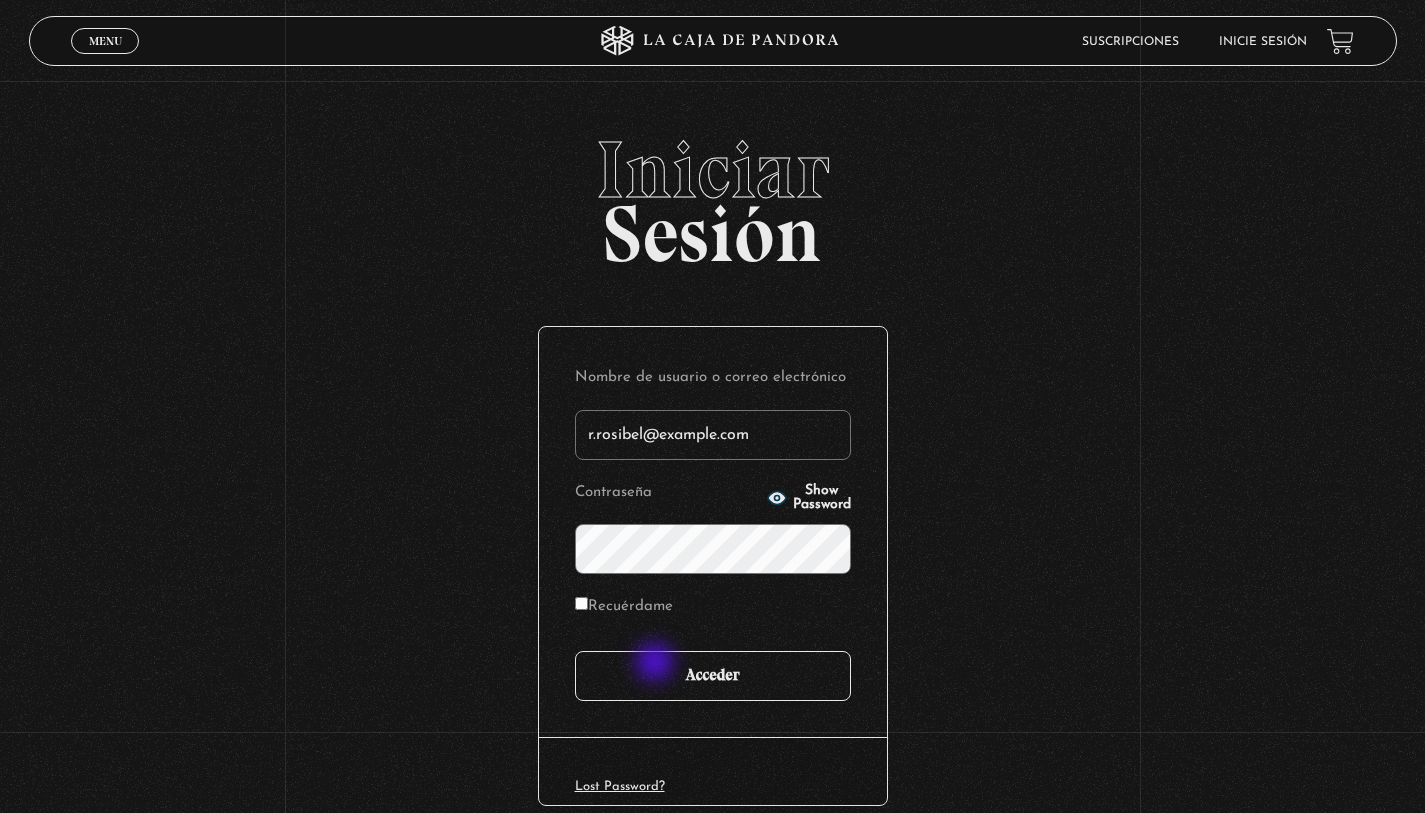 click on "Acceder" at bounding box center [713, 676] 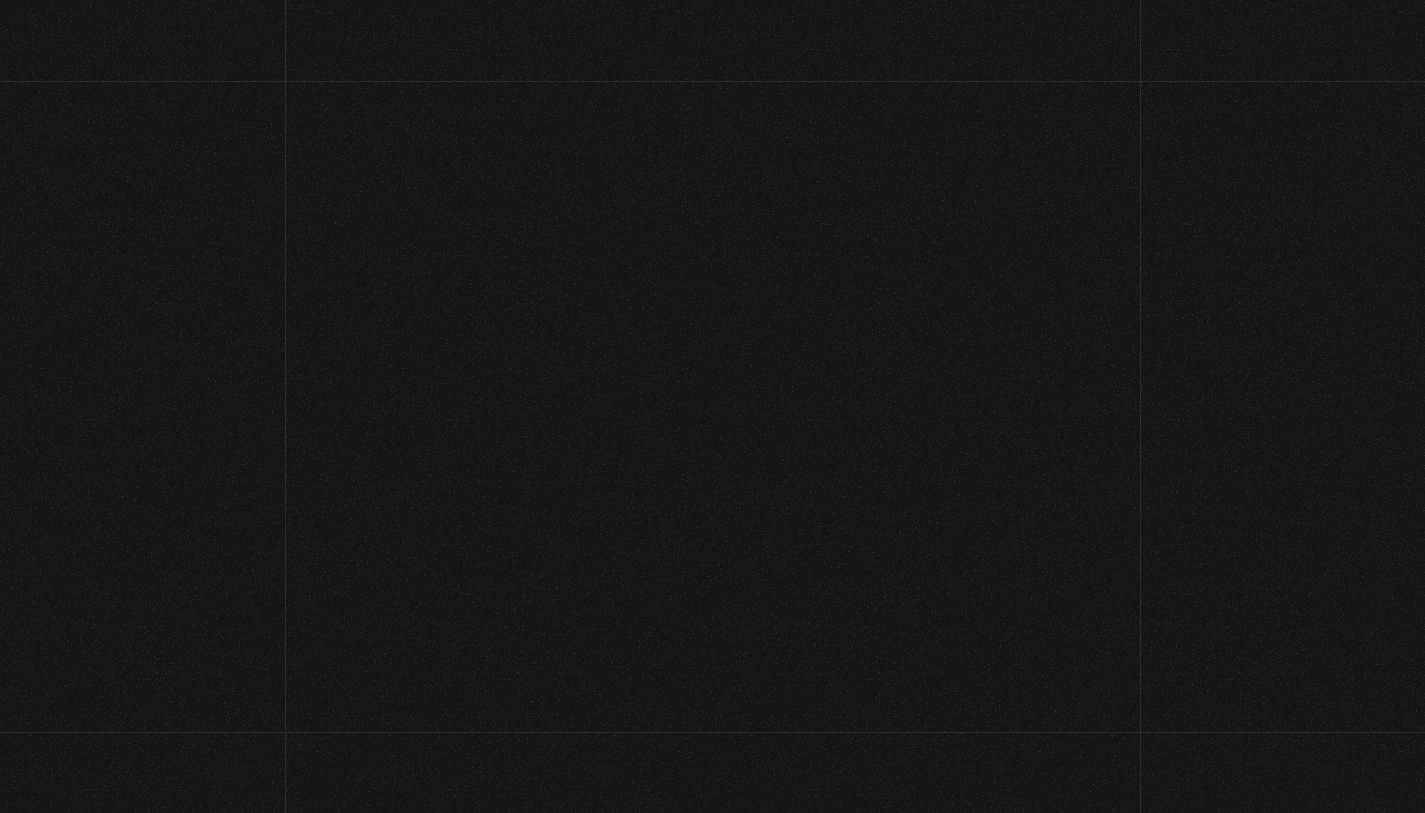 scroll, scrollTop: 0, scrollLeft: 0, axis: both 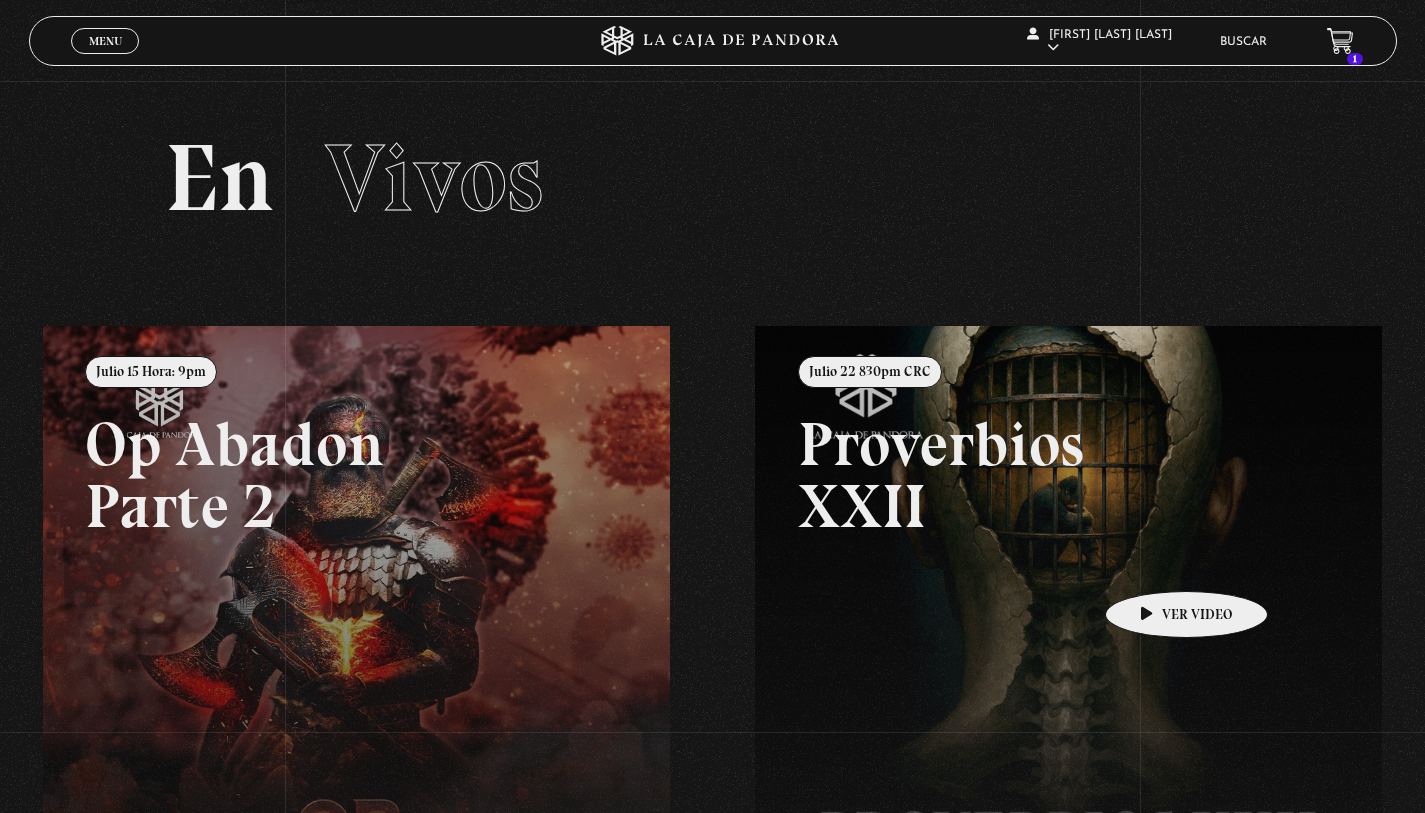 click at bounding box center (1467, 732) 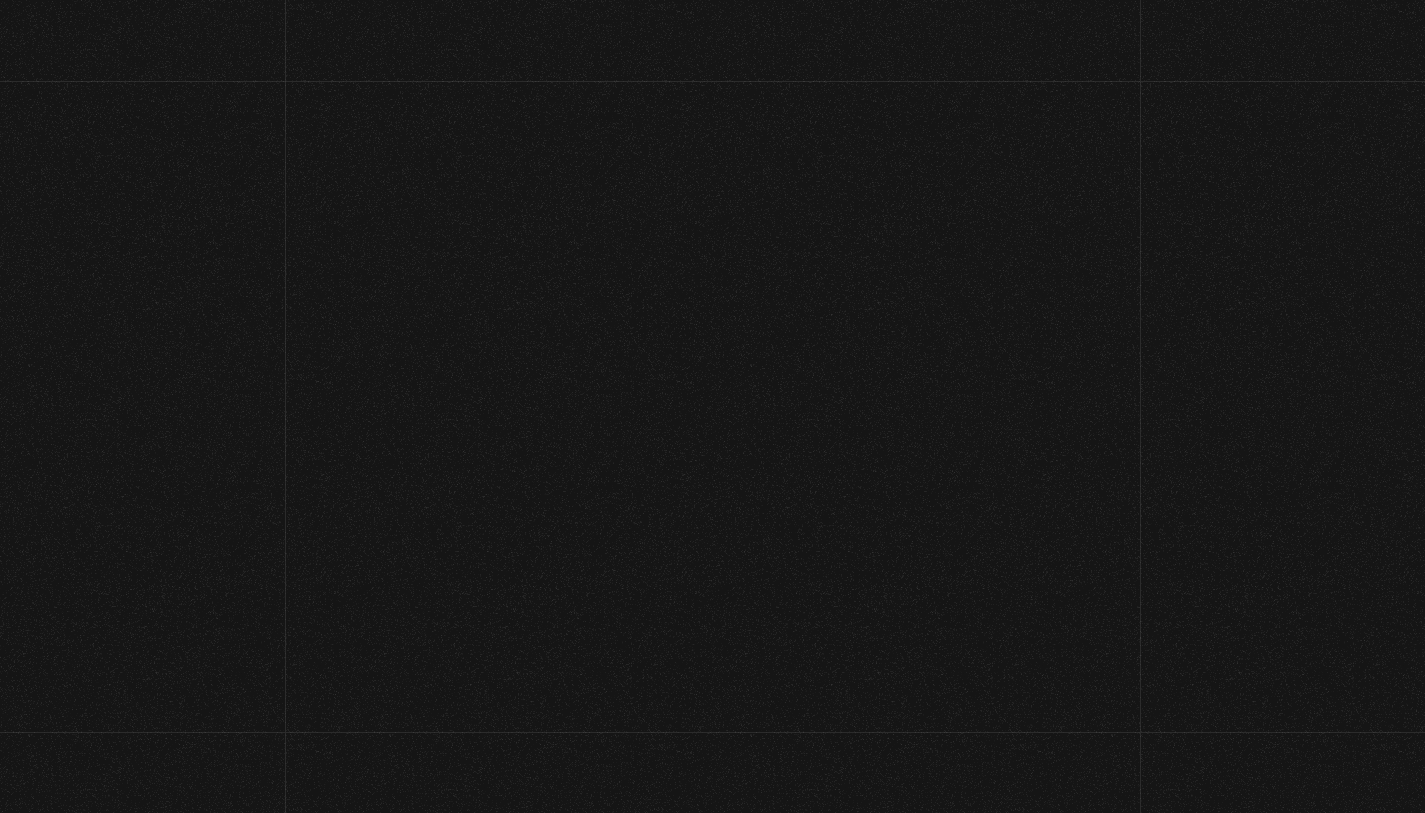 scroll, scrollTop: 0, scrollLeft: 0, axis: both 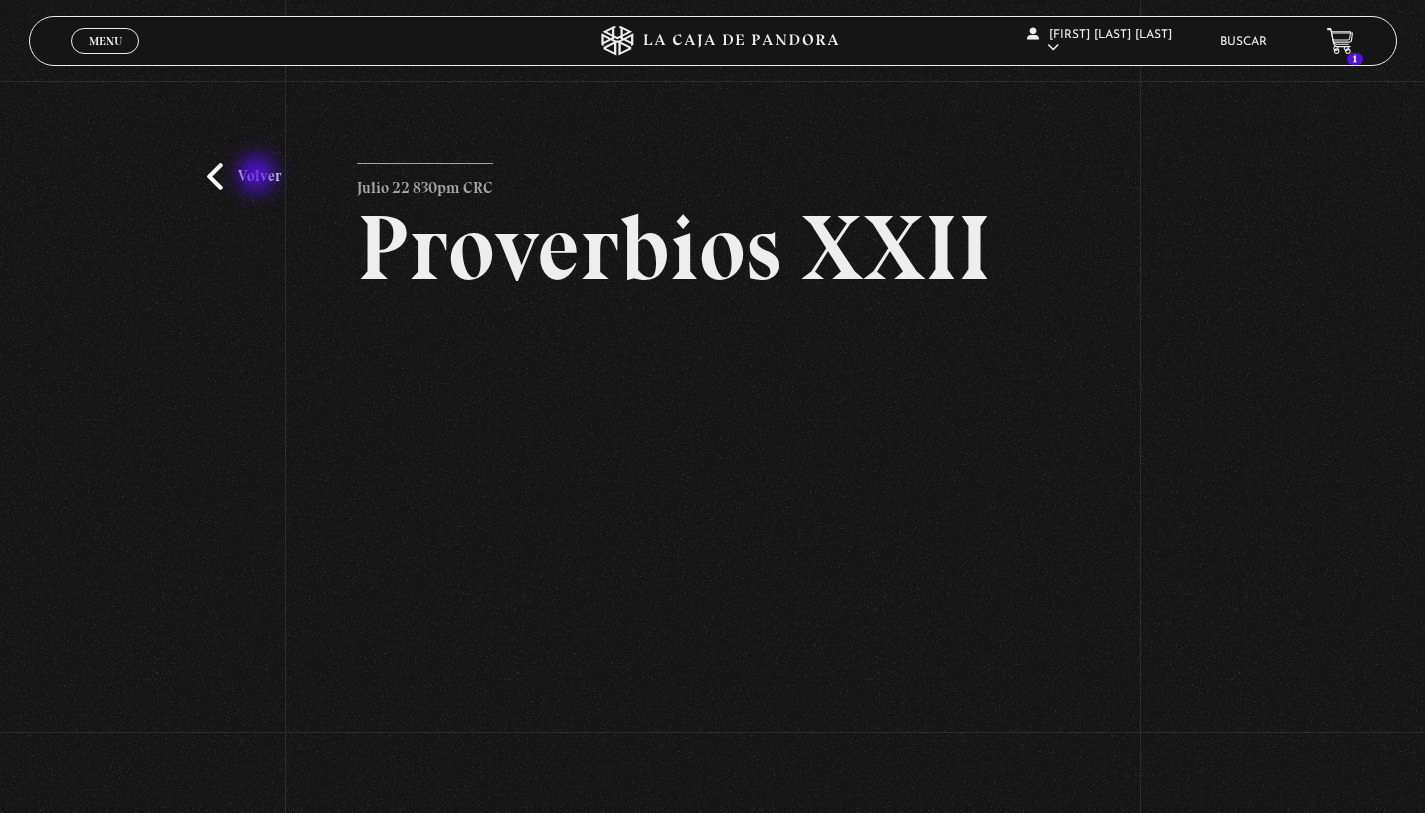click on "Volver" at bounding box center (244, 176) 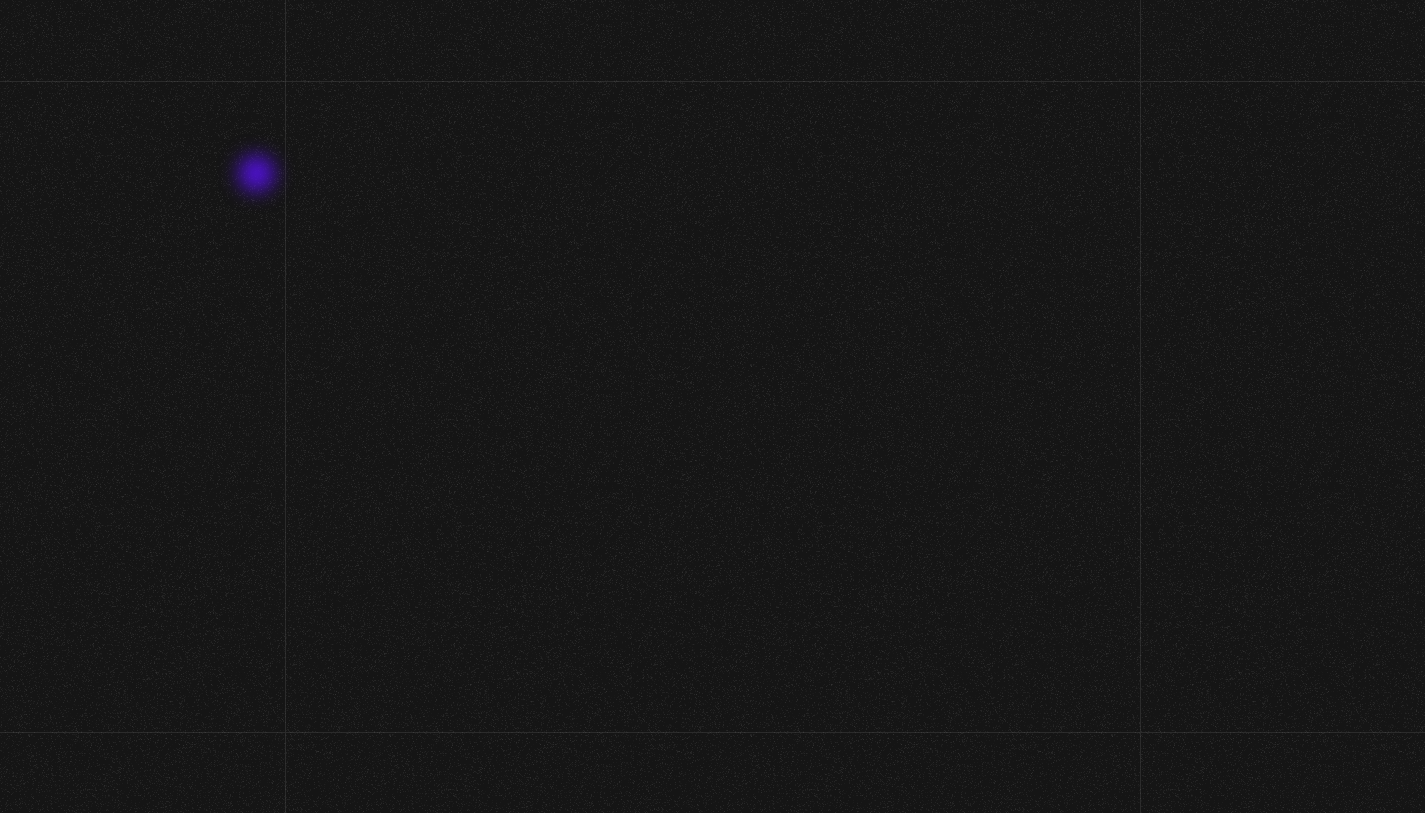 scroll, scrollTop: 0, scrollLeft: 0, axis: both 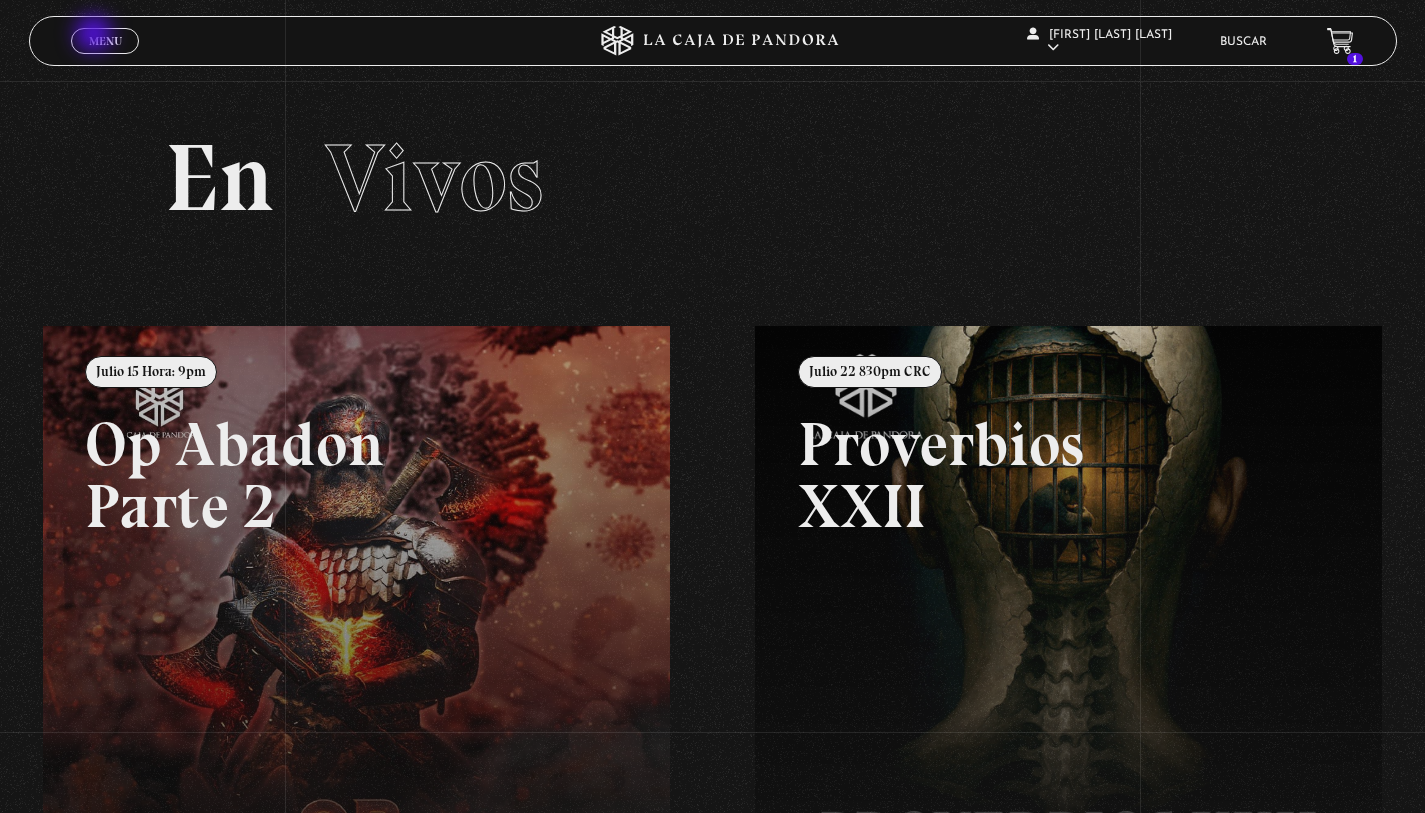 click on "Menu" at bounding box center (105, 41) 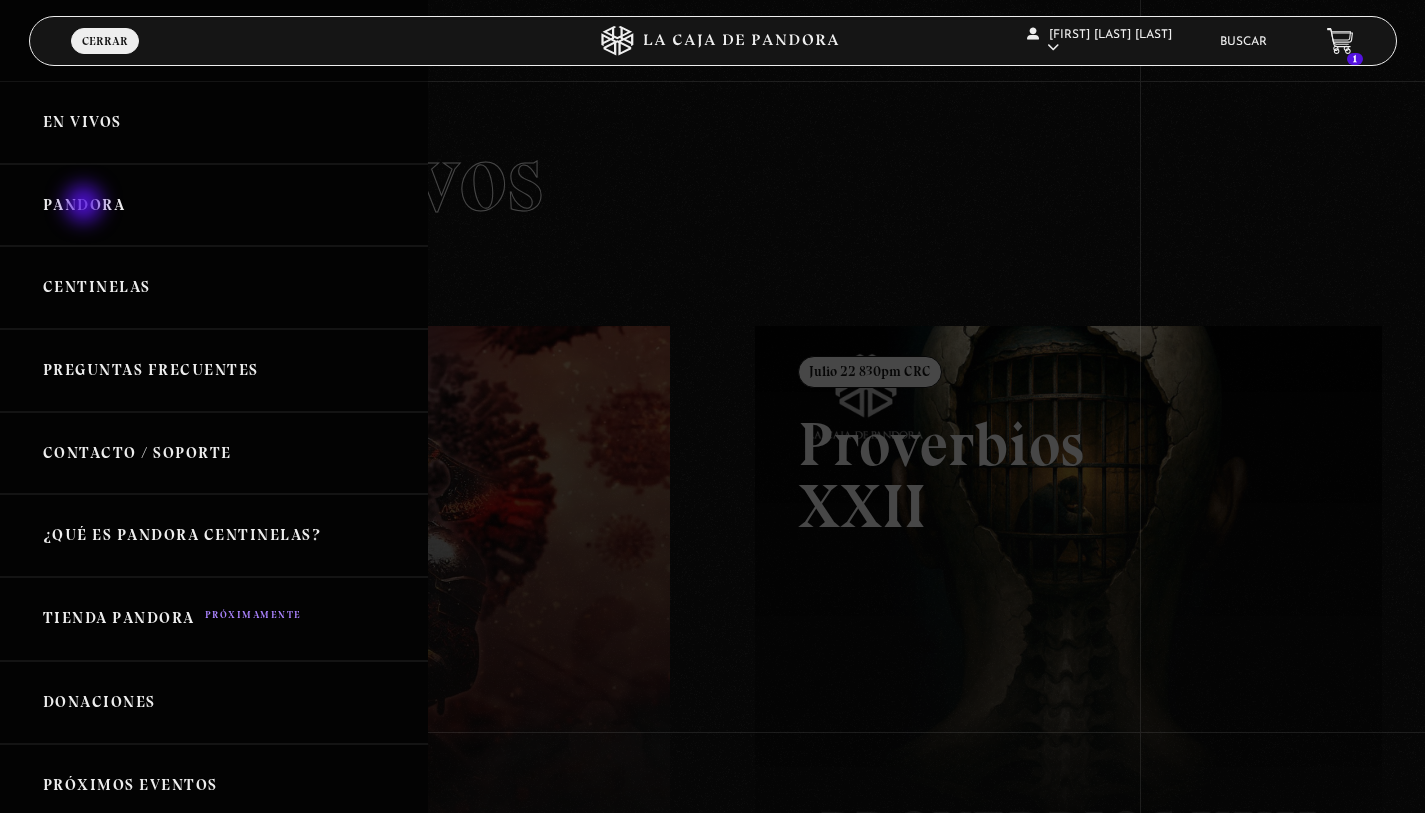 click on "Pandora" at bounding box center [214, 205] 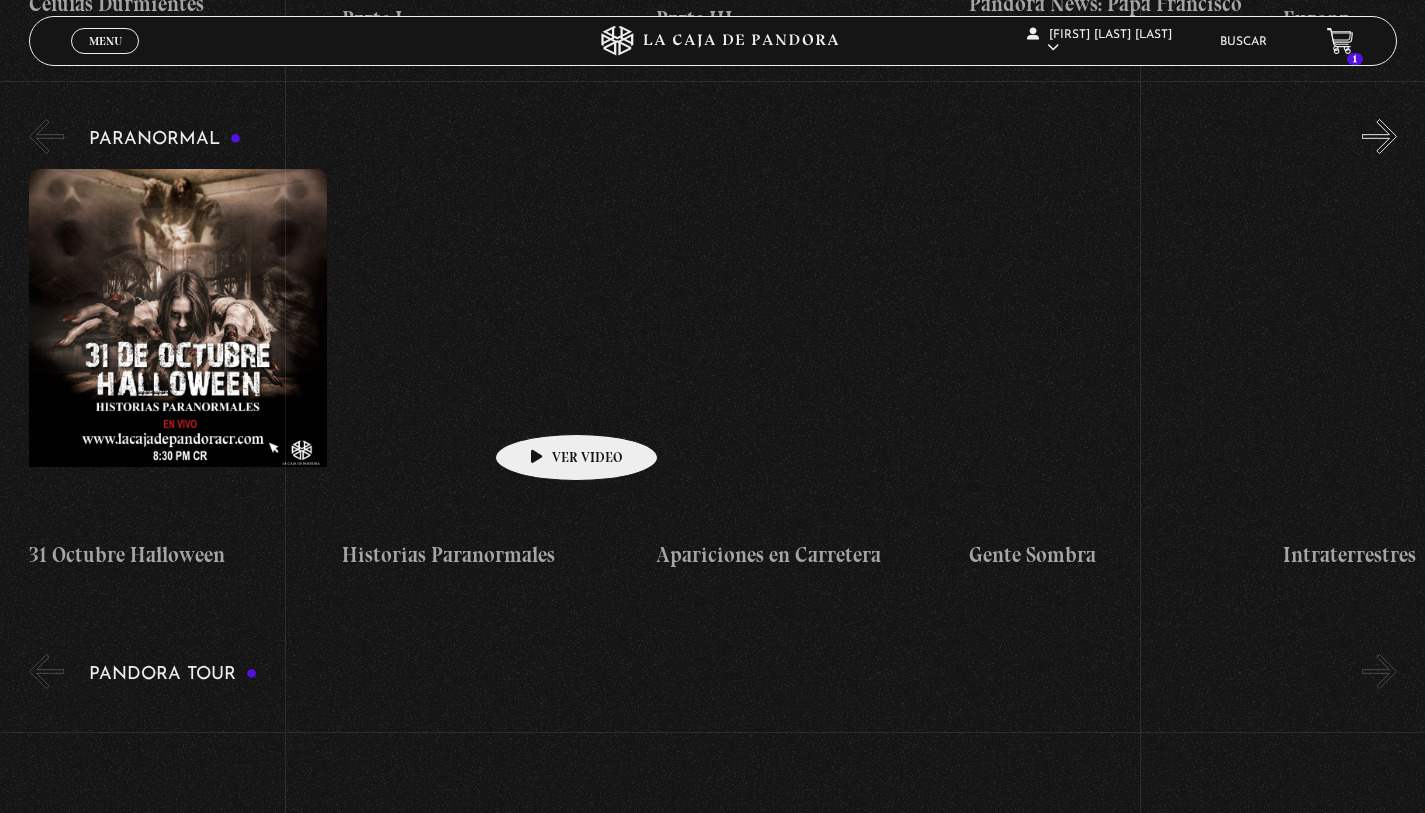 scroll, scrollTop: 1966, scrollLeft: 0, axis: vertical 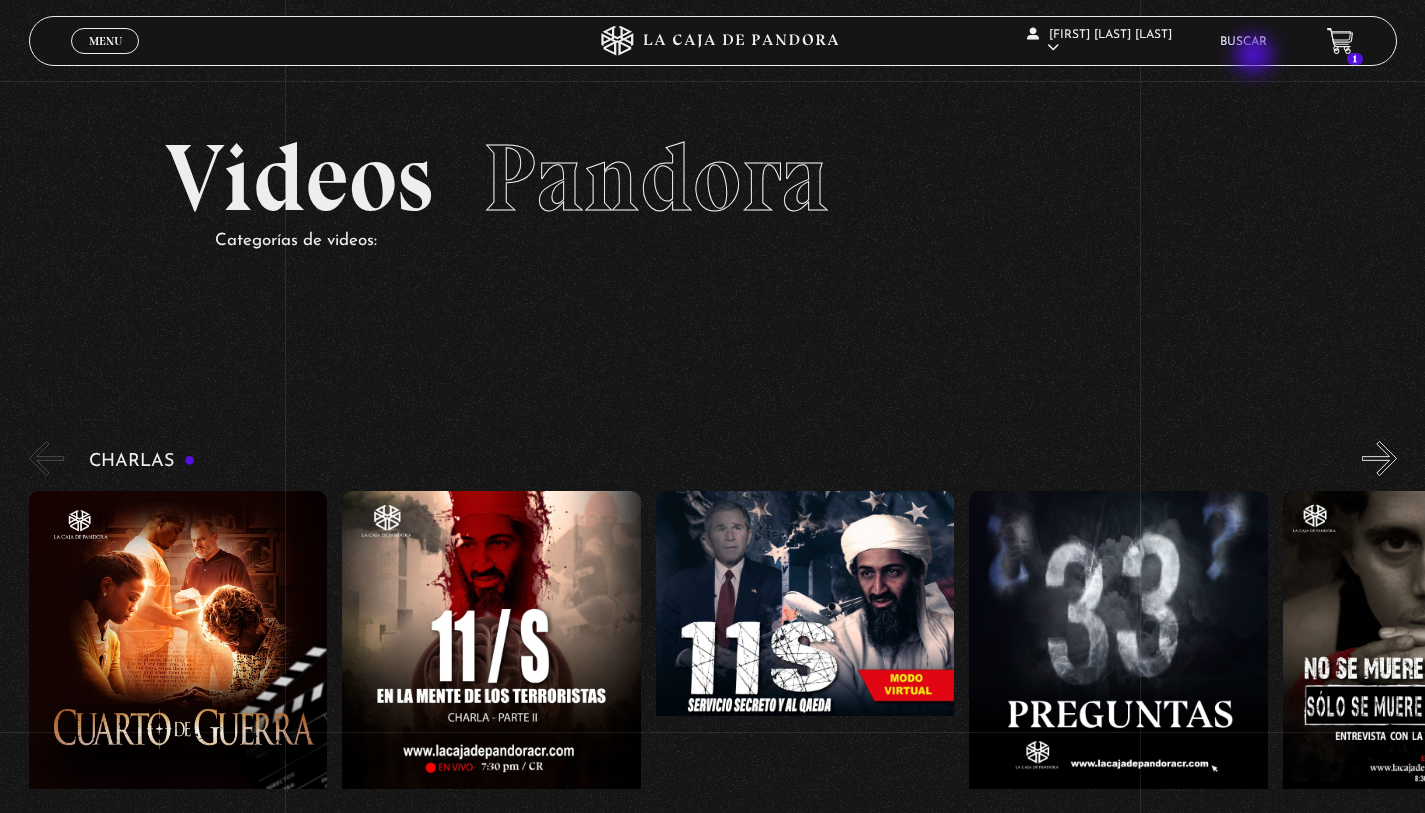 click on "Buscar" at bounding box center [1243, 41] 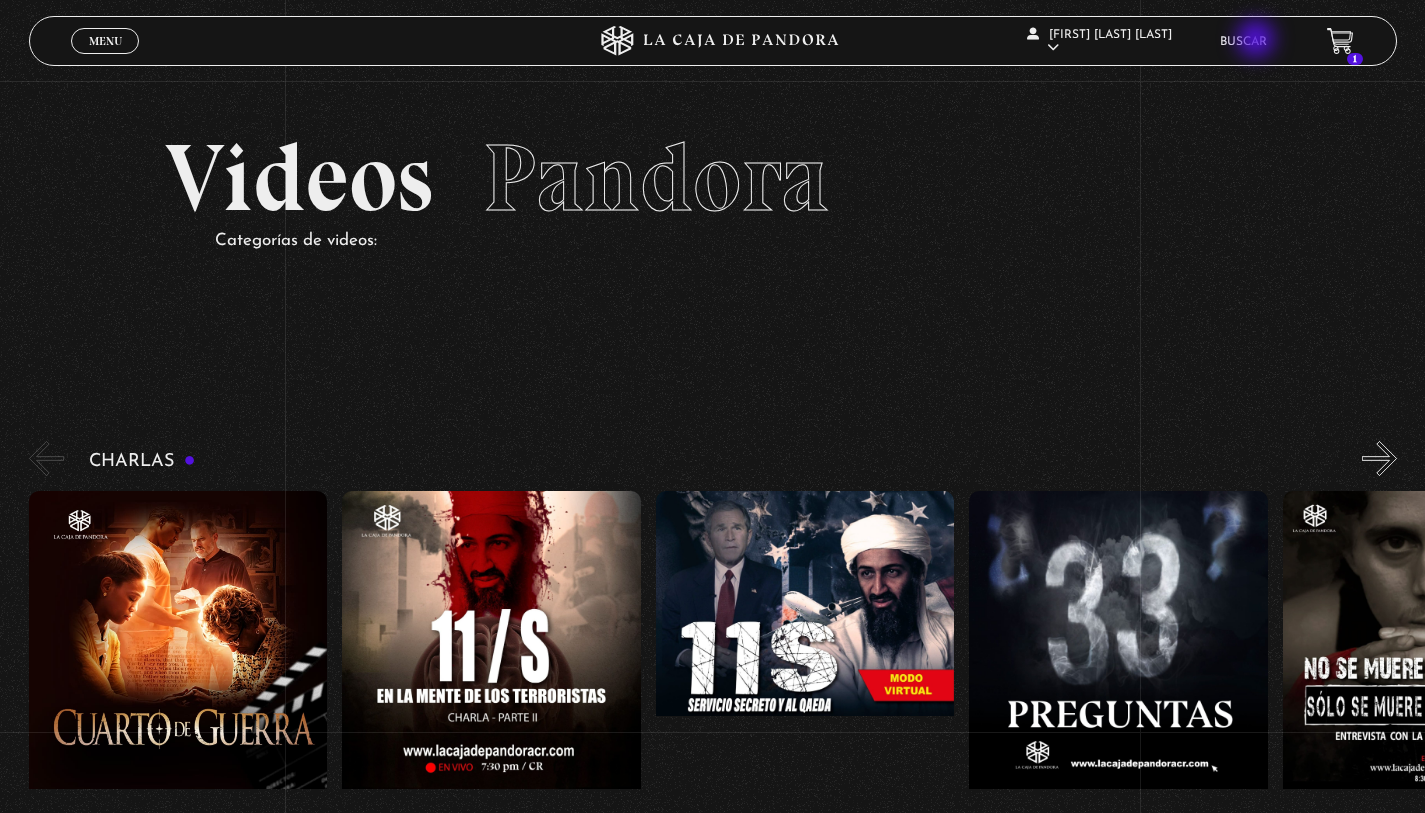 click on "Buscar" at bounding box center (1243, 42) 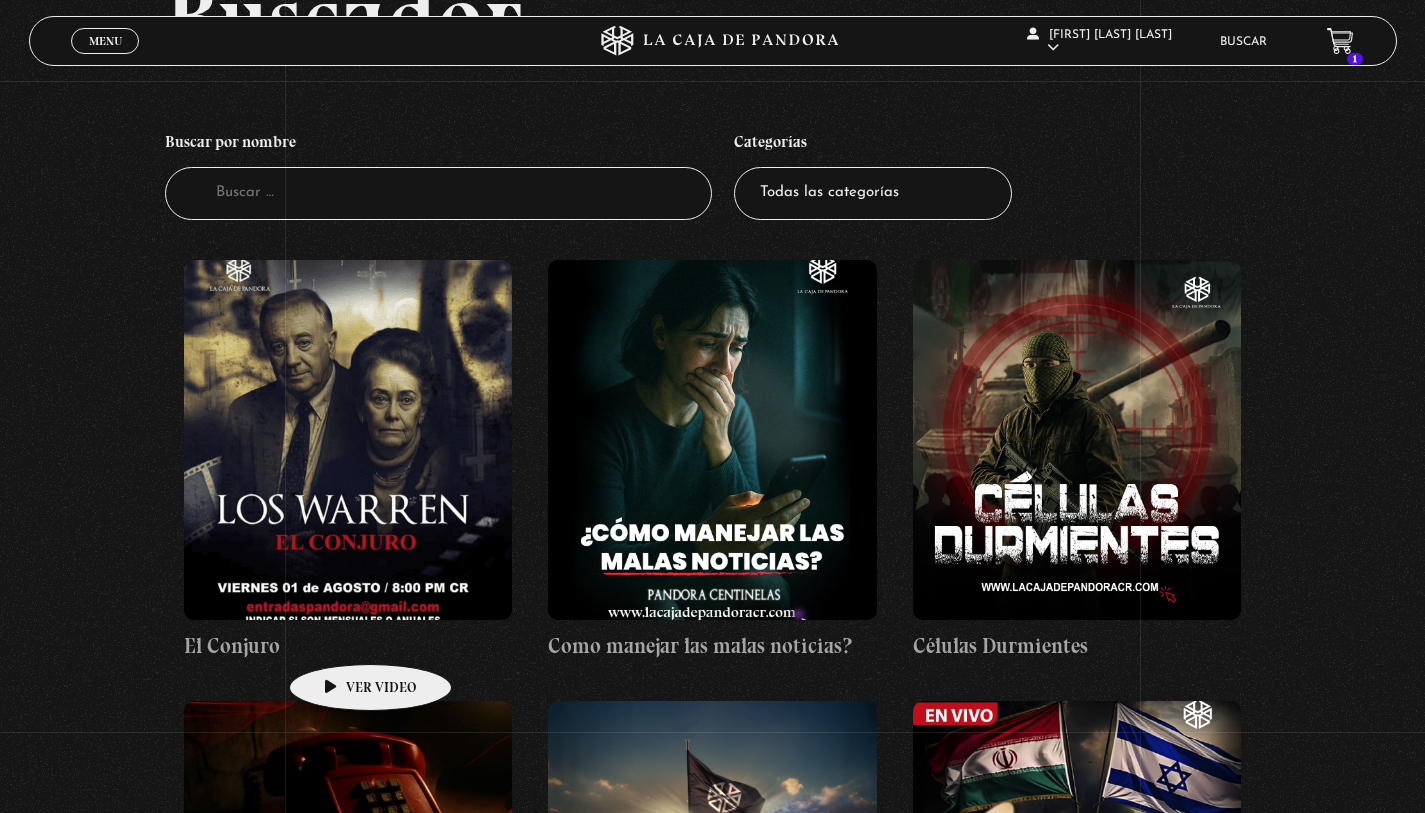 scroll, scrollTop: 192, scrollLeft: 0, axis: vertical 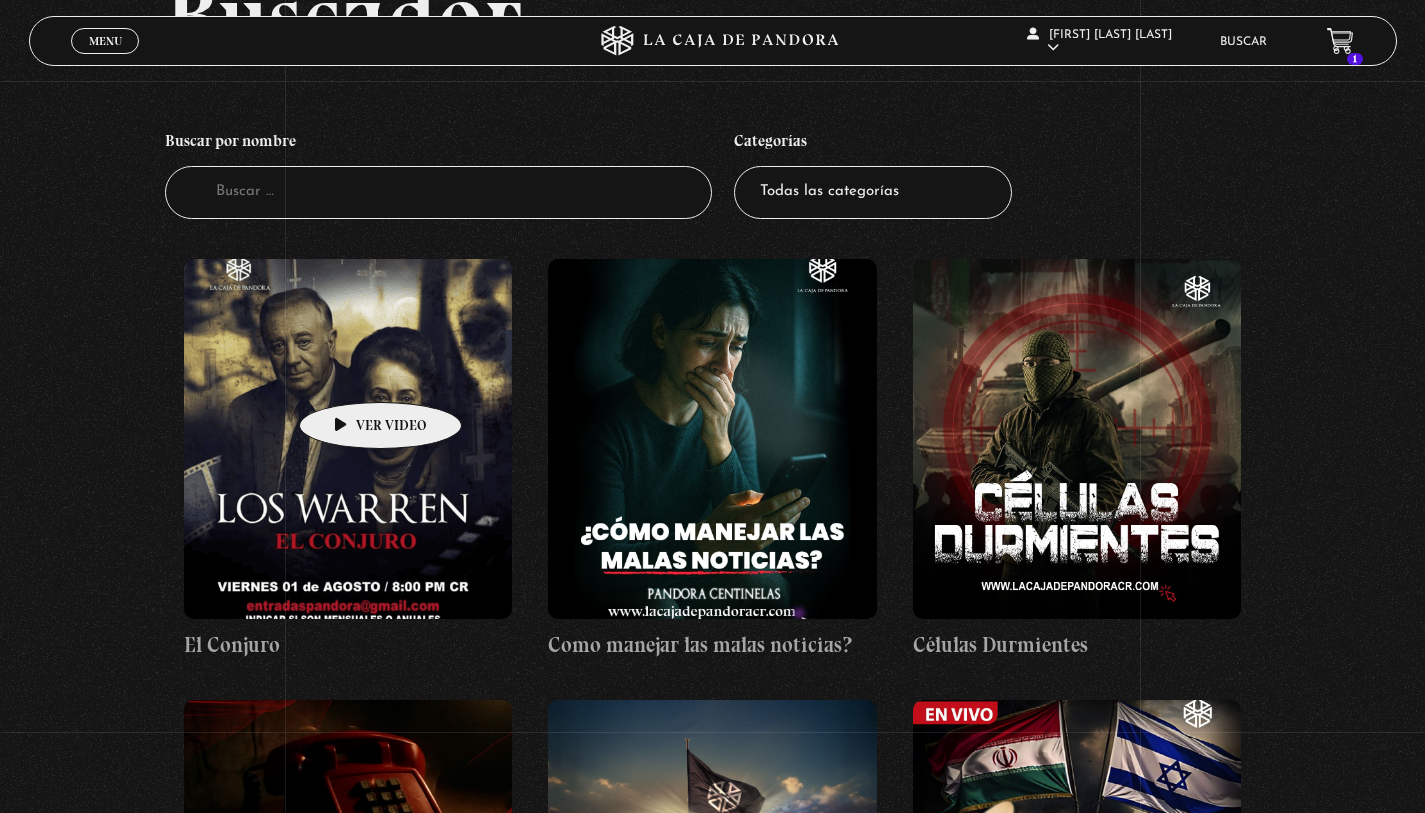 click at bounding box center (348, 439) 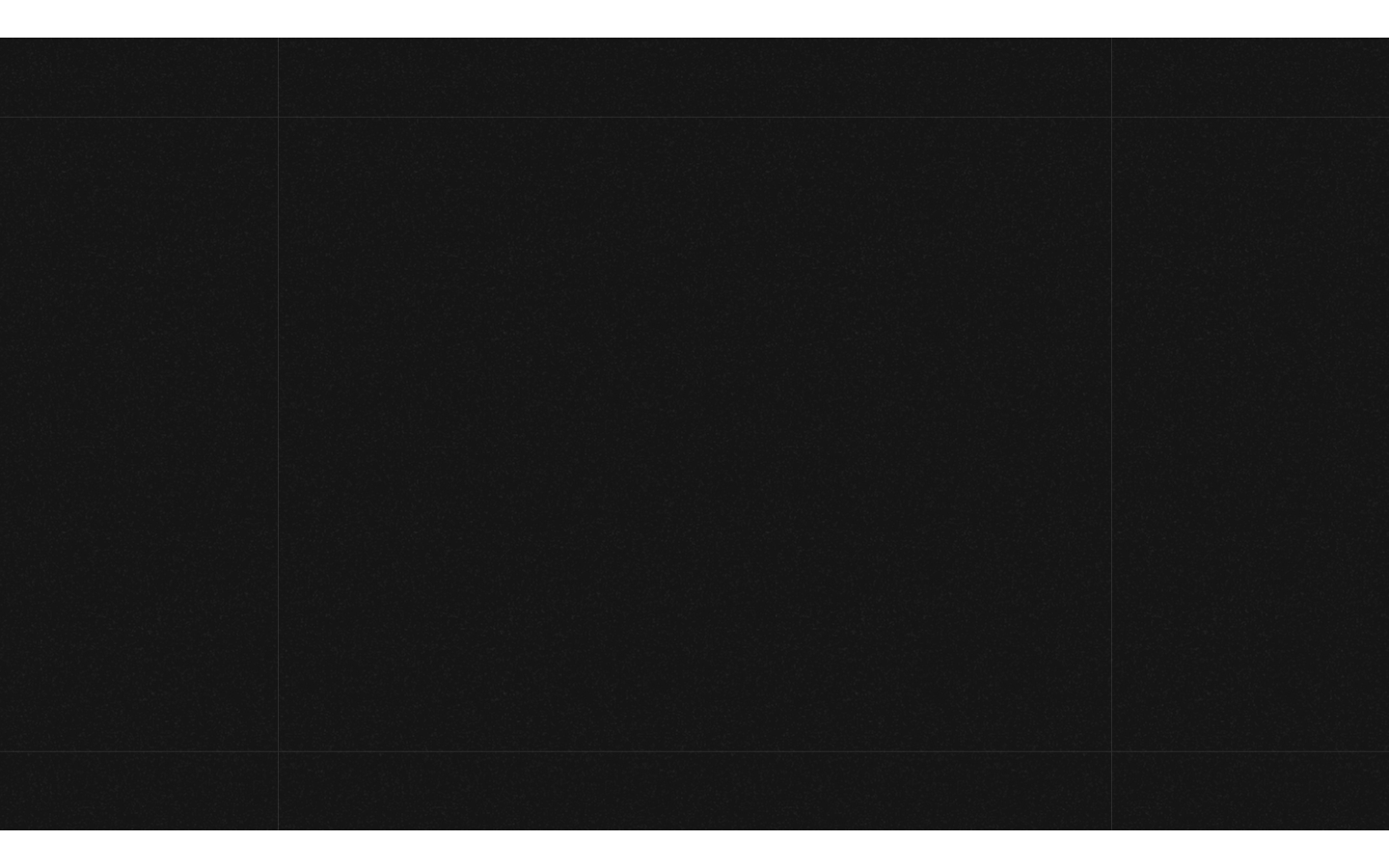 scroll, scrollTop: 0, scrollLeft: 0, axis: both 